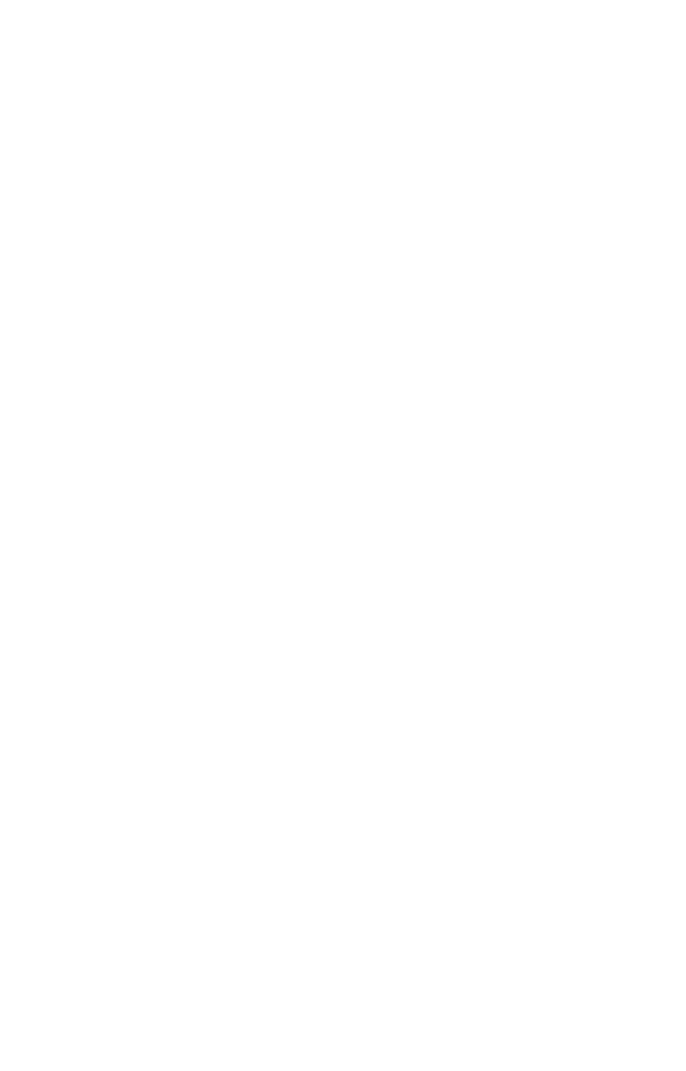 scroll, scrollTop: 0, scrollLeft: 0, axis: both 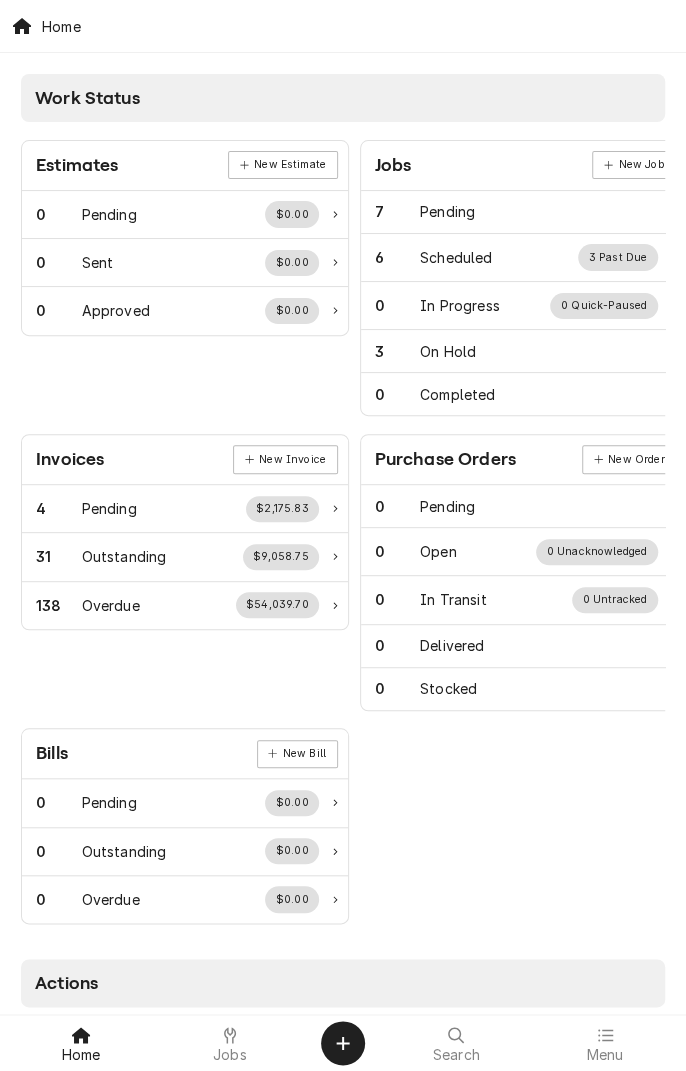 click on "Jobs" at bounding box center [230, 1055] 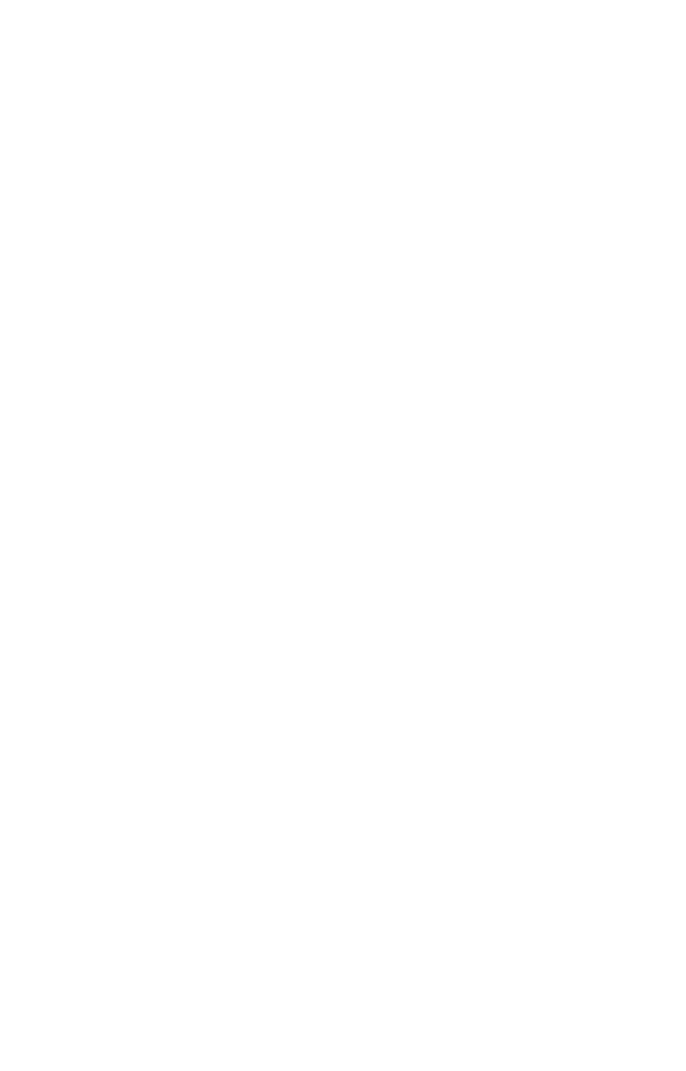 scroll, scrollTop: 0, scrollLeft: 0, axis: both 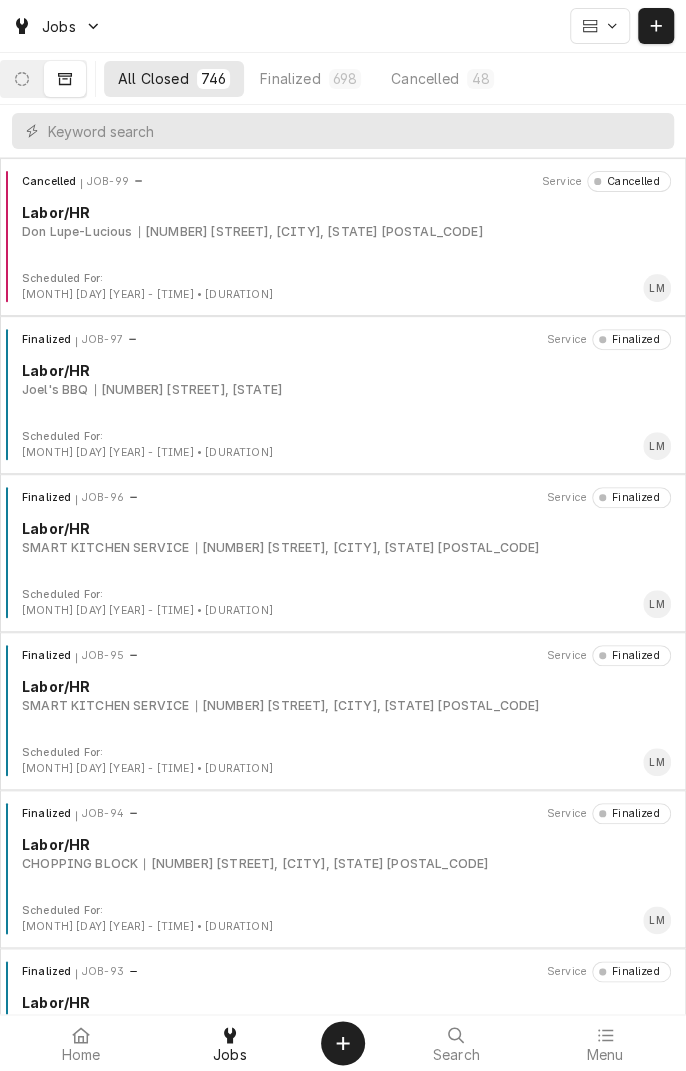 click 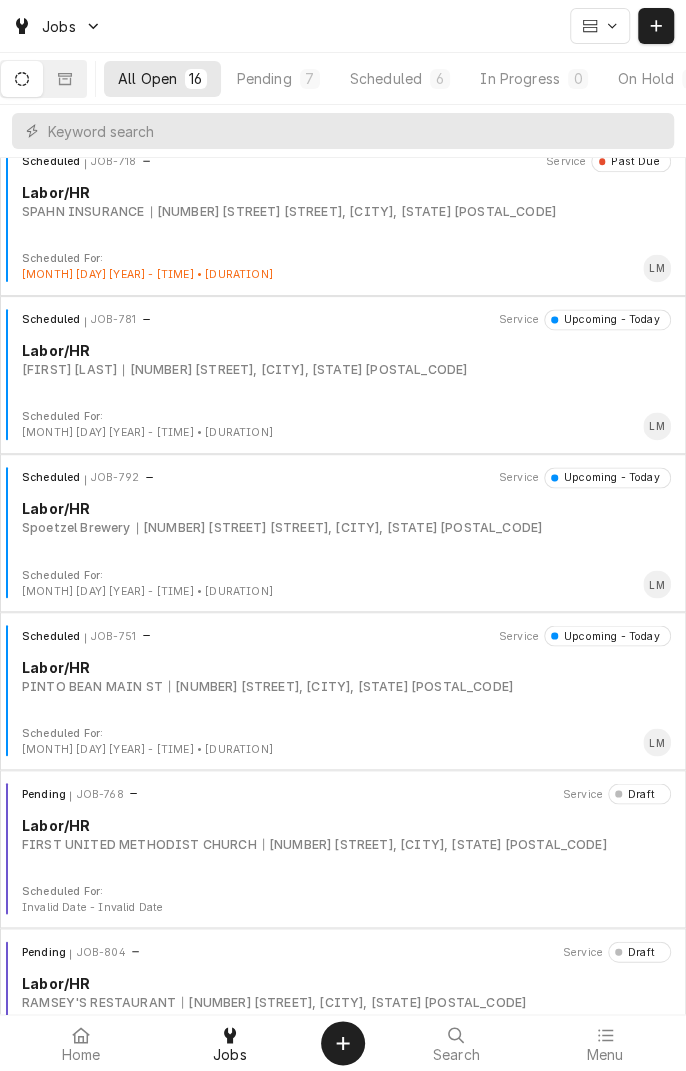 scroll, scrollTop: 817, scrollLeft: 0, axis: vertical 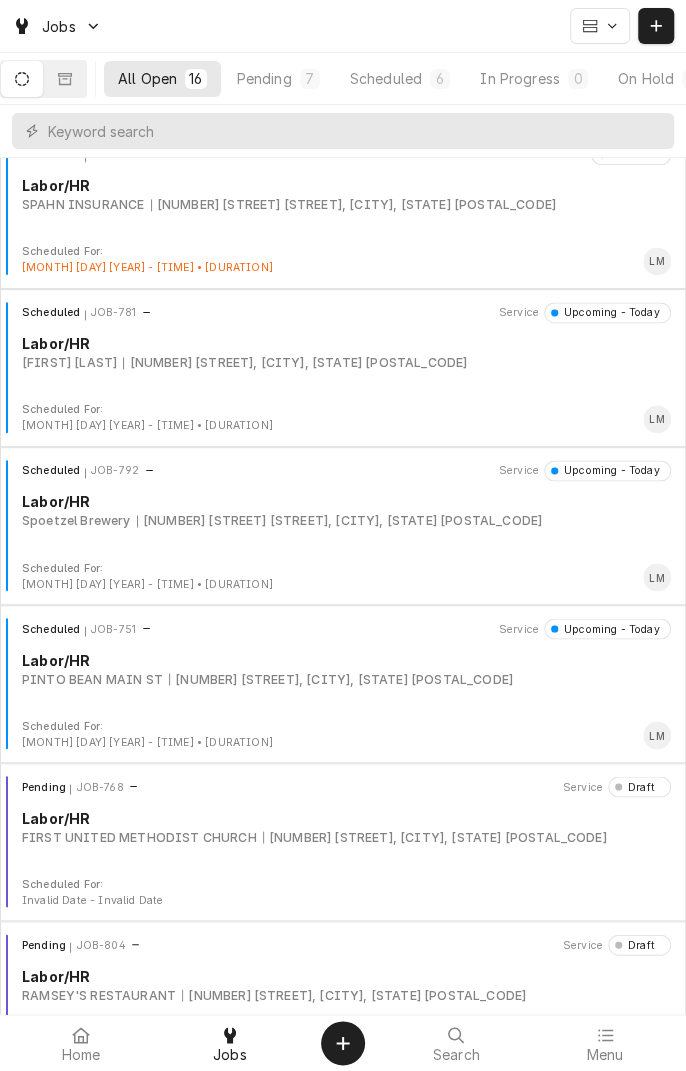 click on "Pending" at bounding box center [264, 78] 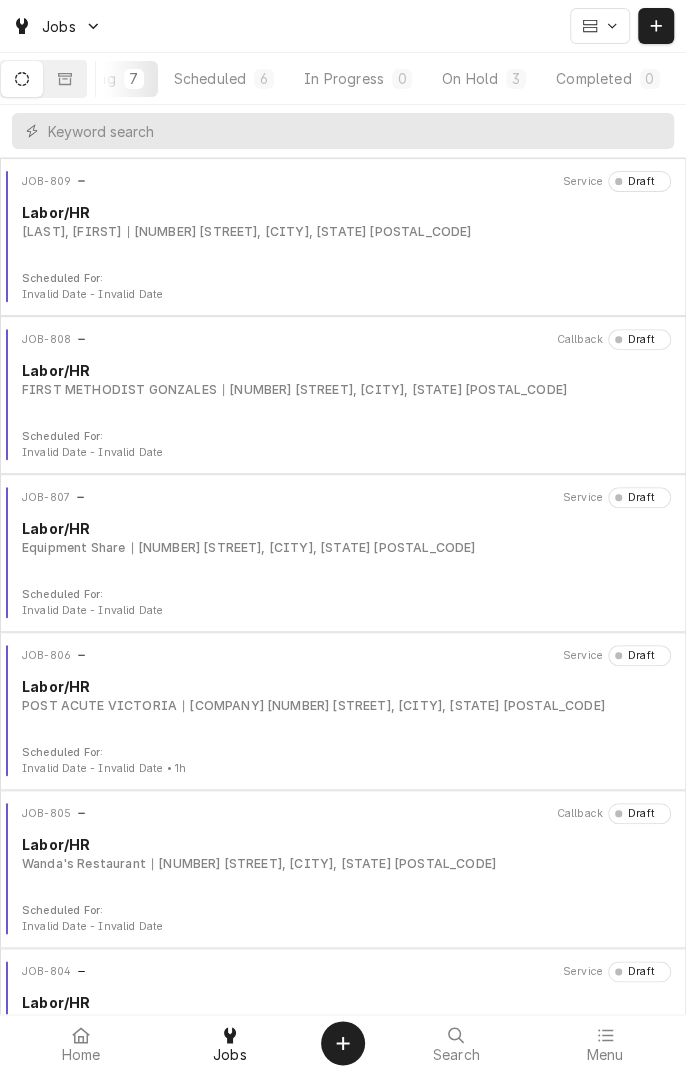 scroll, scrollTop: 0, scrollLeft: 186, axis: horizontal 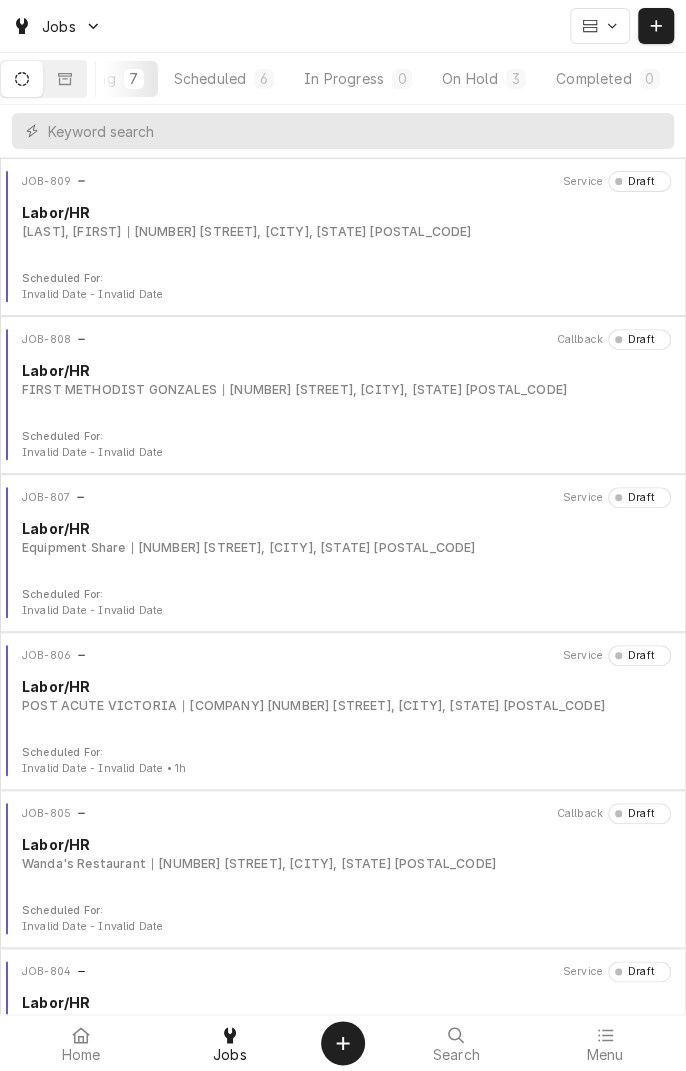 click on "On Hold" at bounding box center [470, 78] 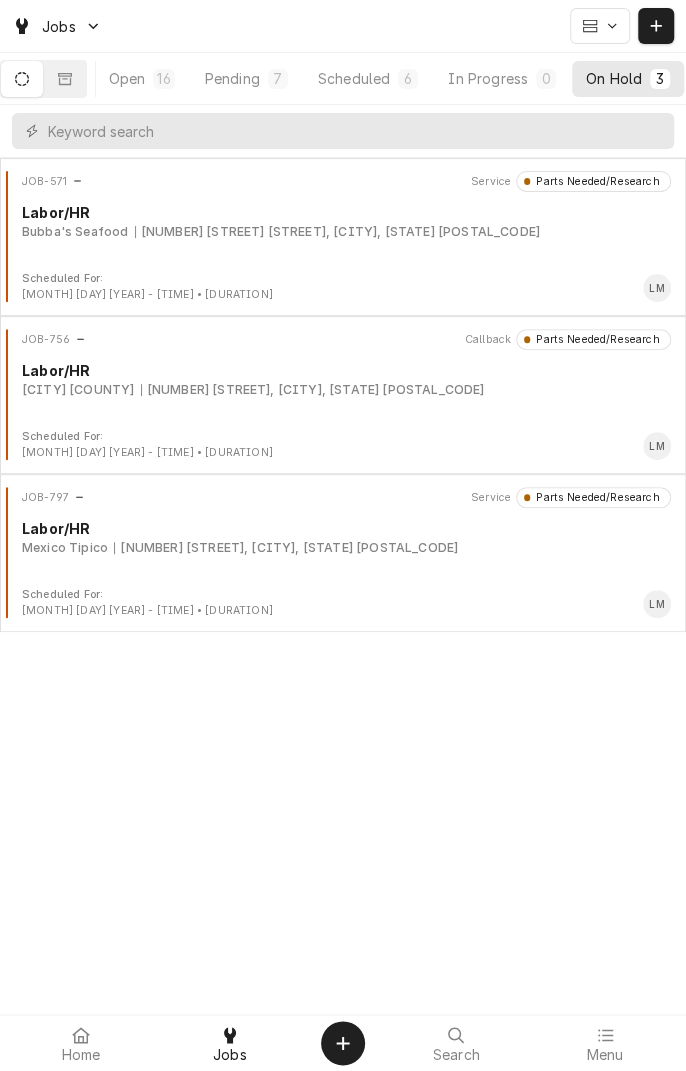 scroll, scrollTop: 0, scrollLeft: 0, axis: both 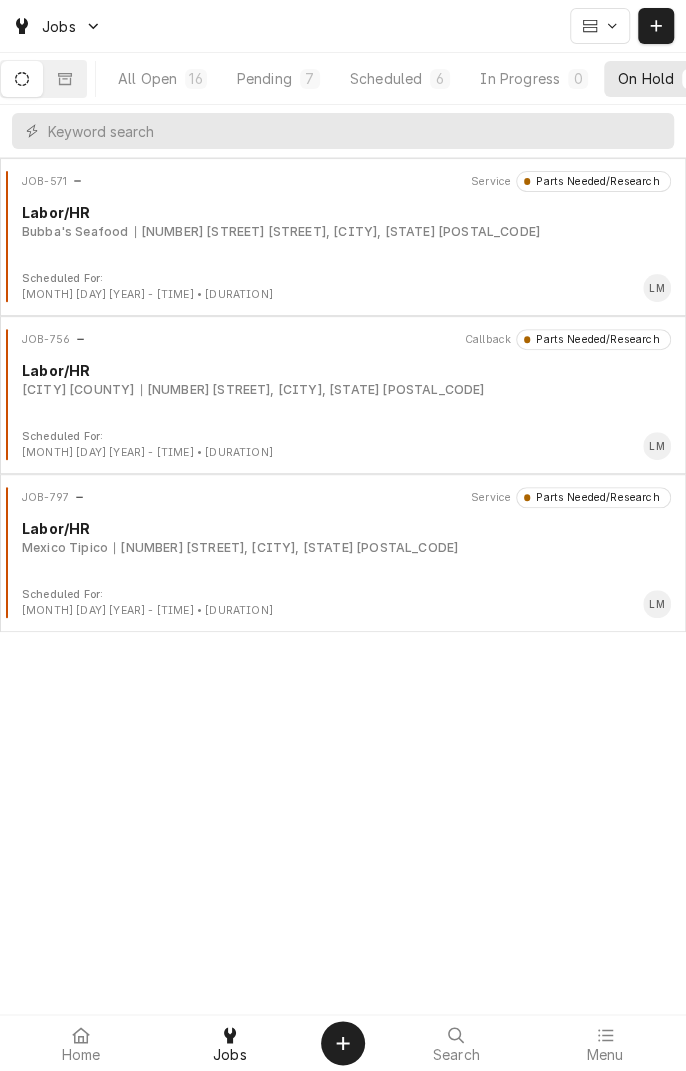 click at bounding box center [65, 79] 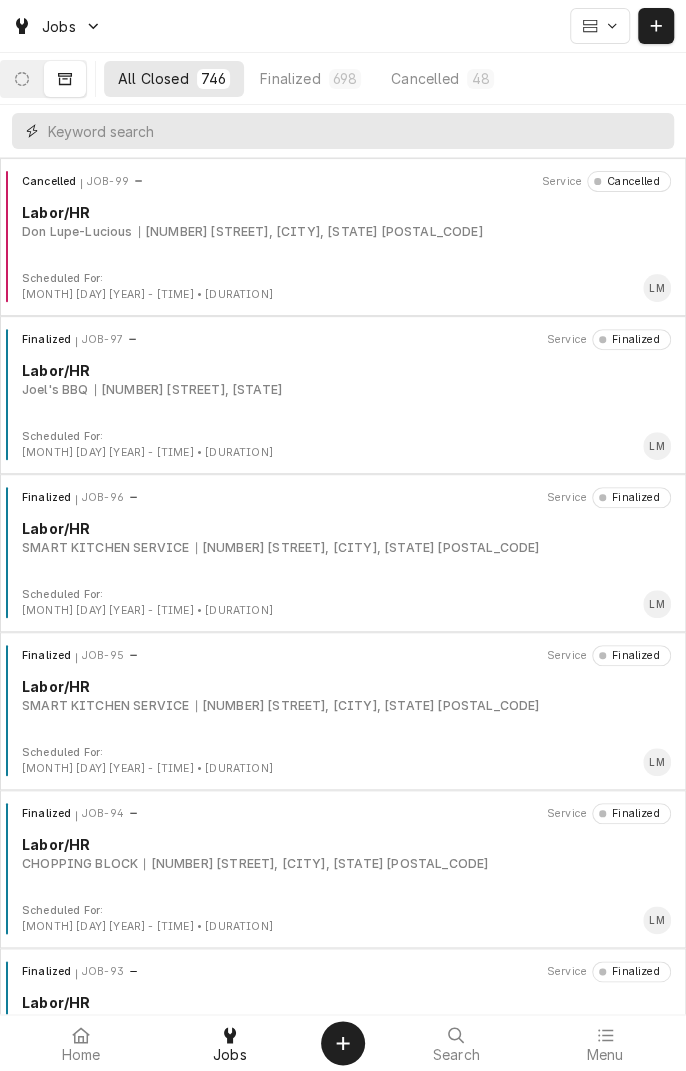 click at bounding box center (356, 131) 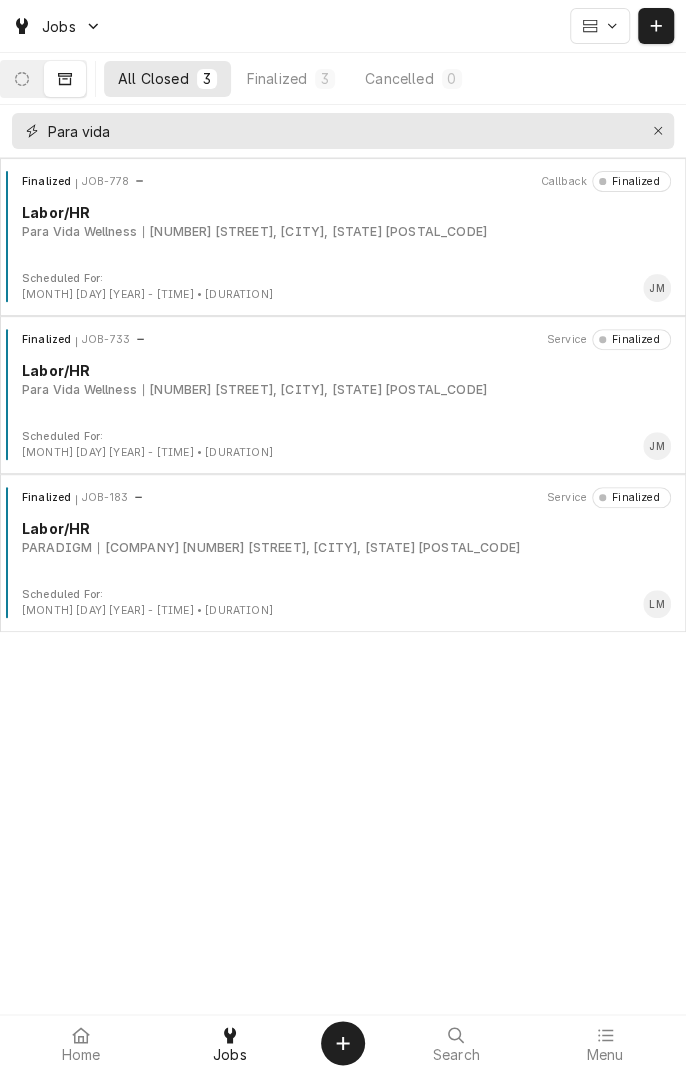 type on "Para v" 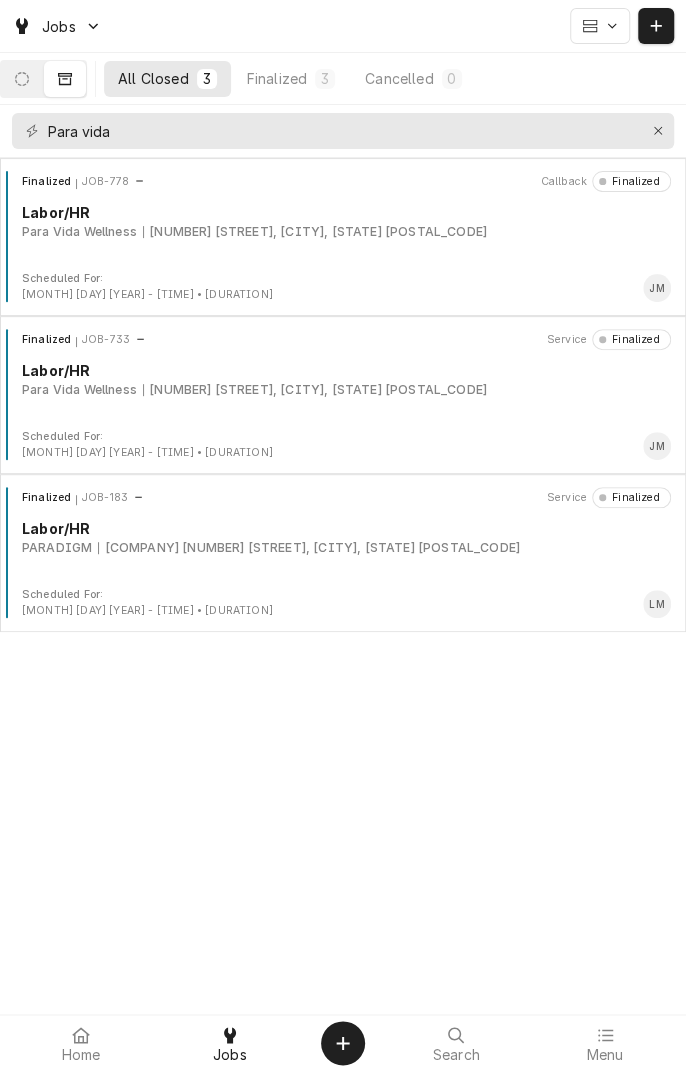 click on "Finalized JOB-778 Callback Finalized Labor/HR Para Vida Wellness 1405 E Airline Rd, Victoria, TX 77901" at bounding box center [343, 221] 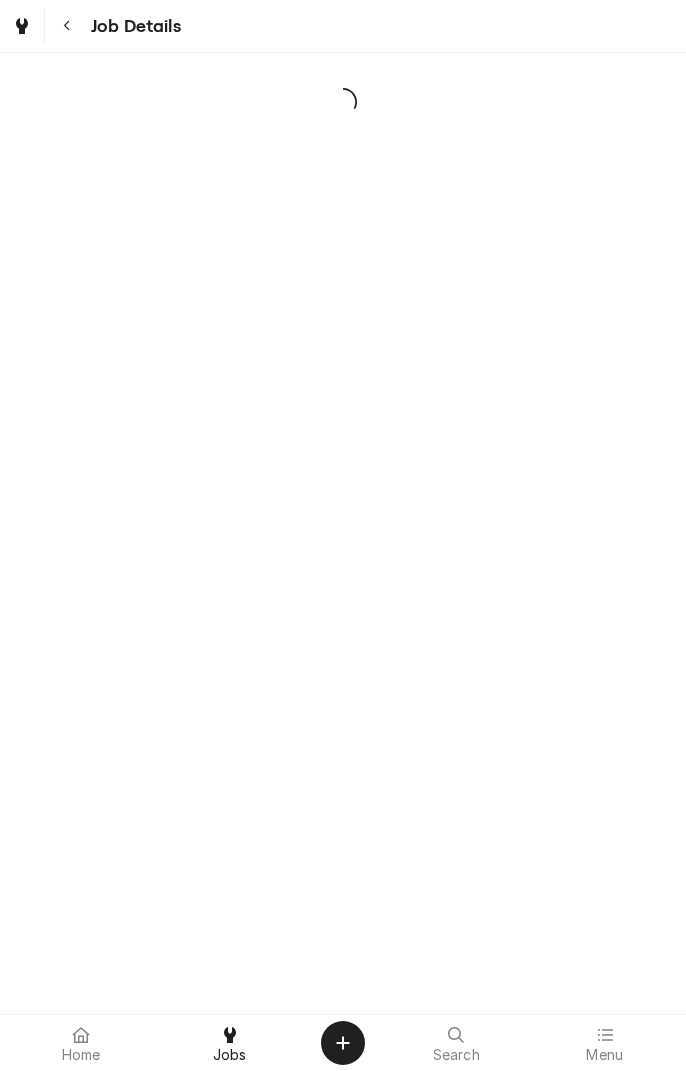 scroll, scrollTop: 0, scrollLeft: 0, axis: both 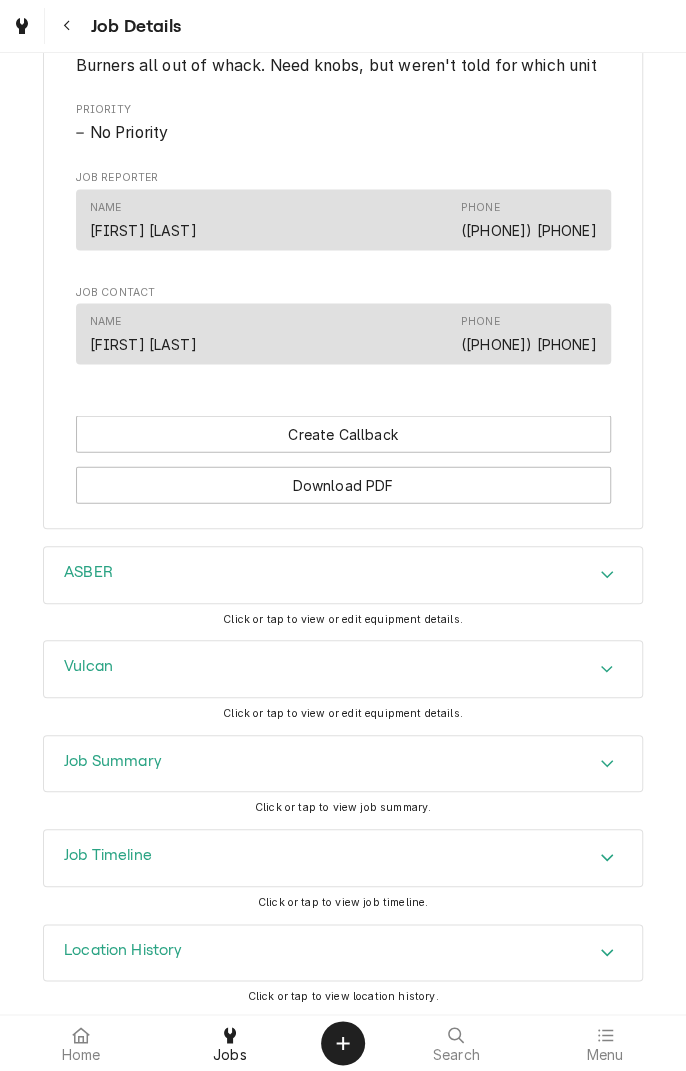 click on "Job Summary" at bounding box center [343, 764] 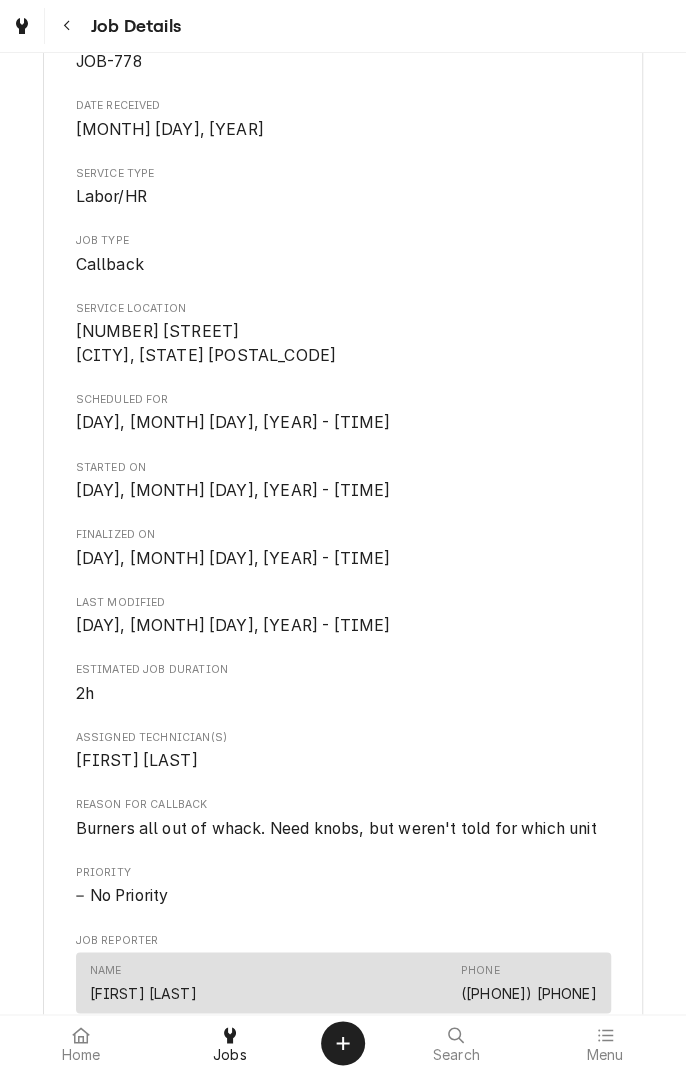 scroll, scrollTop: 0, scrollLeft: 0, axis: both 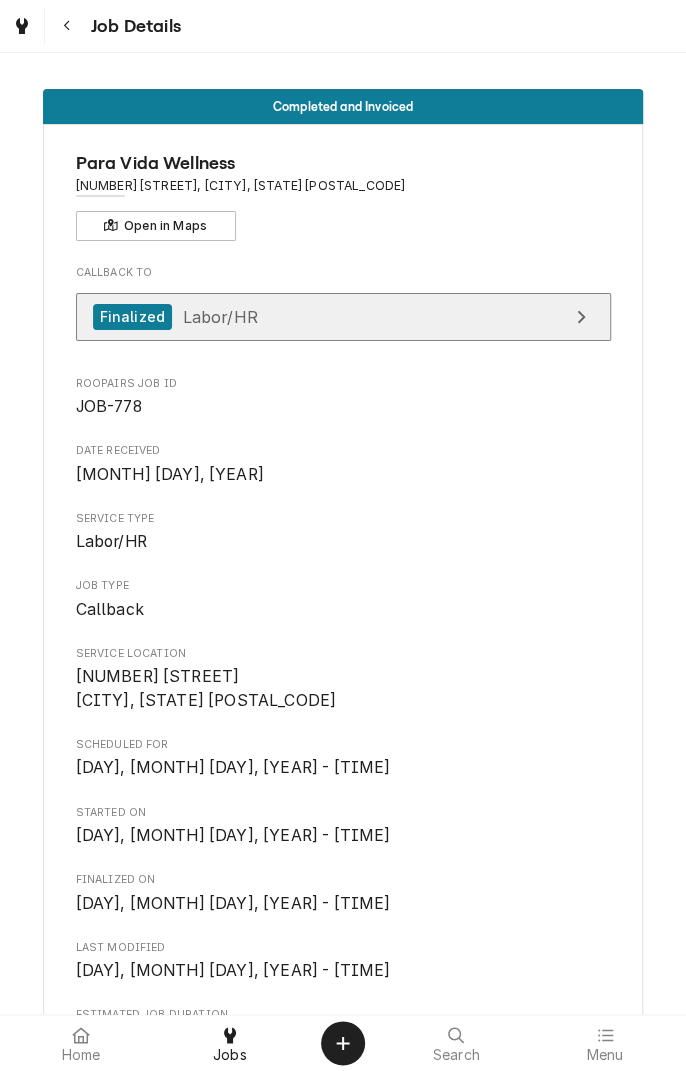 click at bounding box center [581, 317] 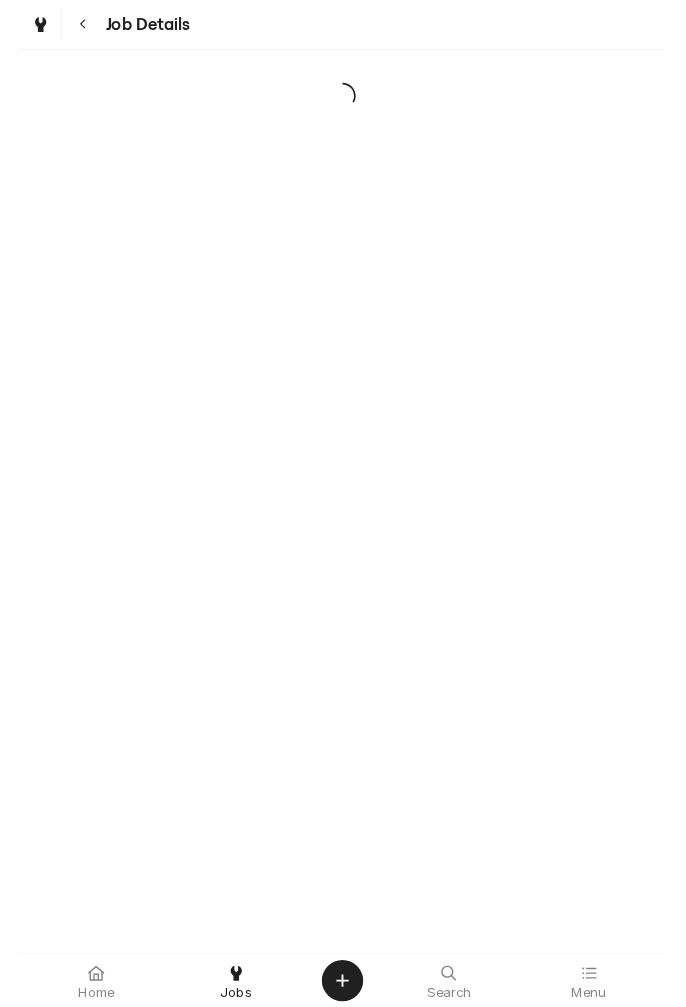 scroll, scrollTop: 0, scrollLeft: 0, axis: both 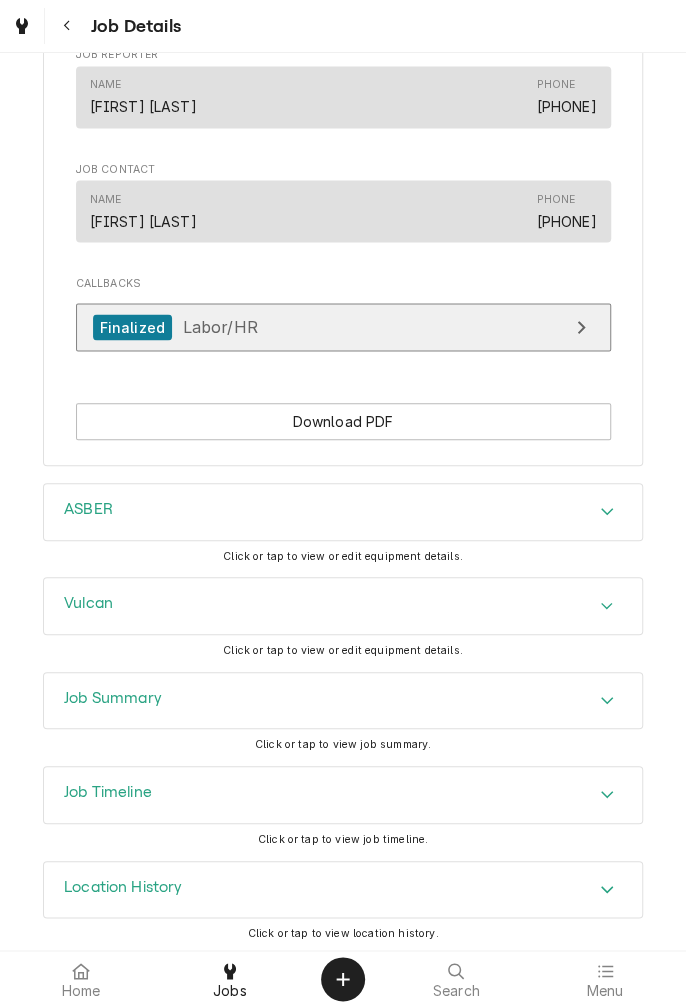 click on "Finalized Labor/HR" at bounding box center [343, 327] 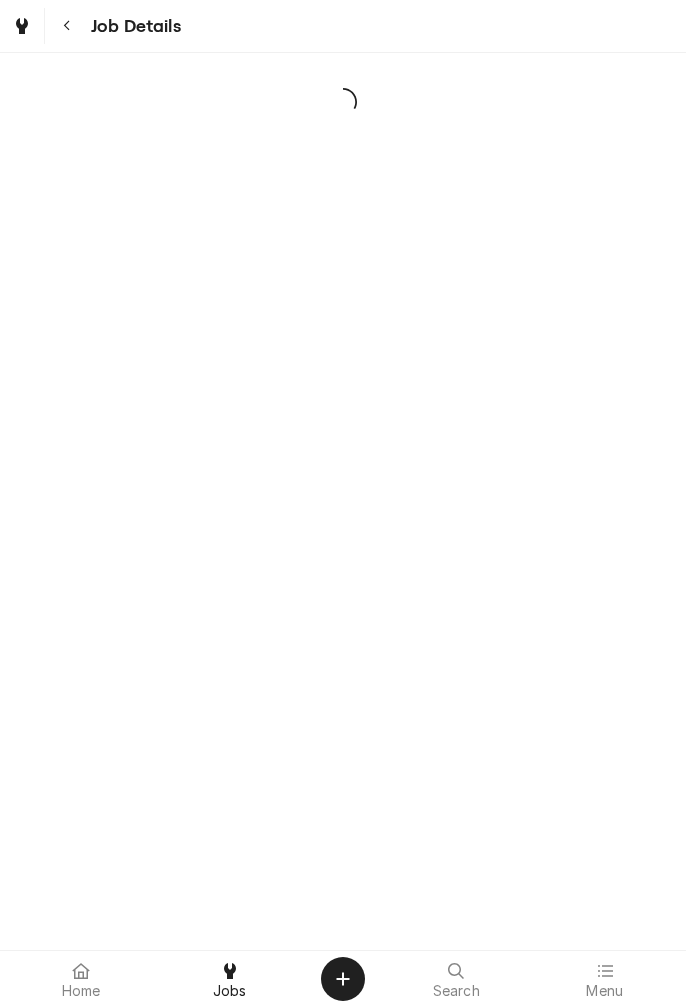 scroll, scrollTop: 0, scrollLeft: 0, axis: both 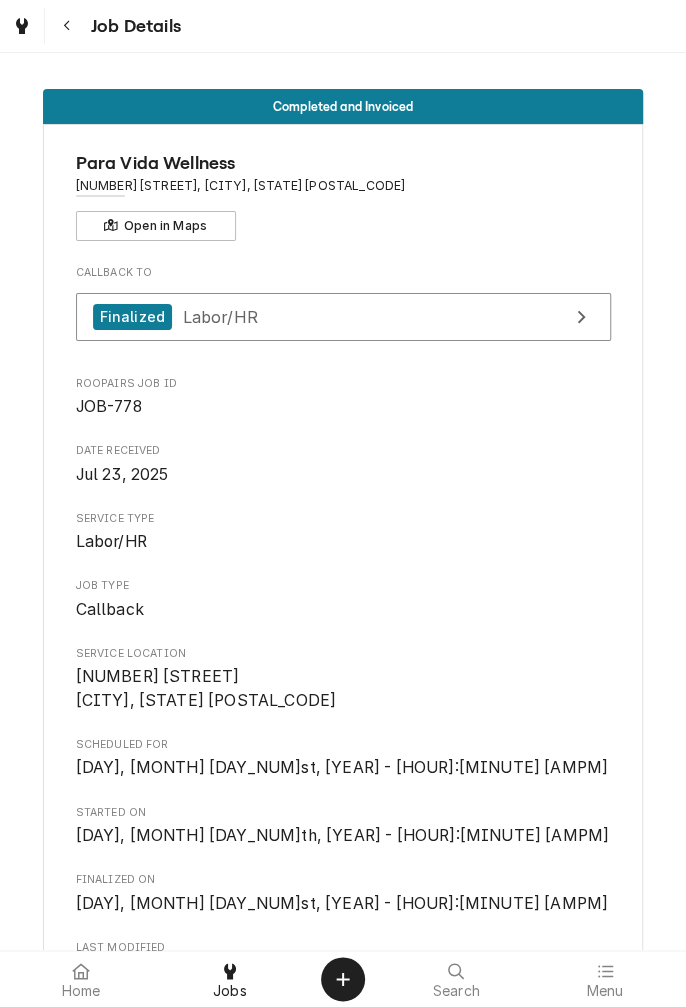 click 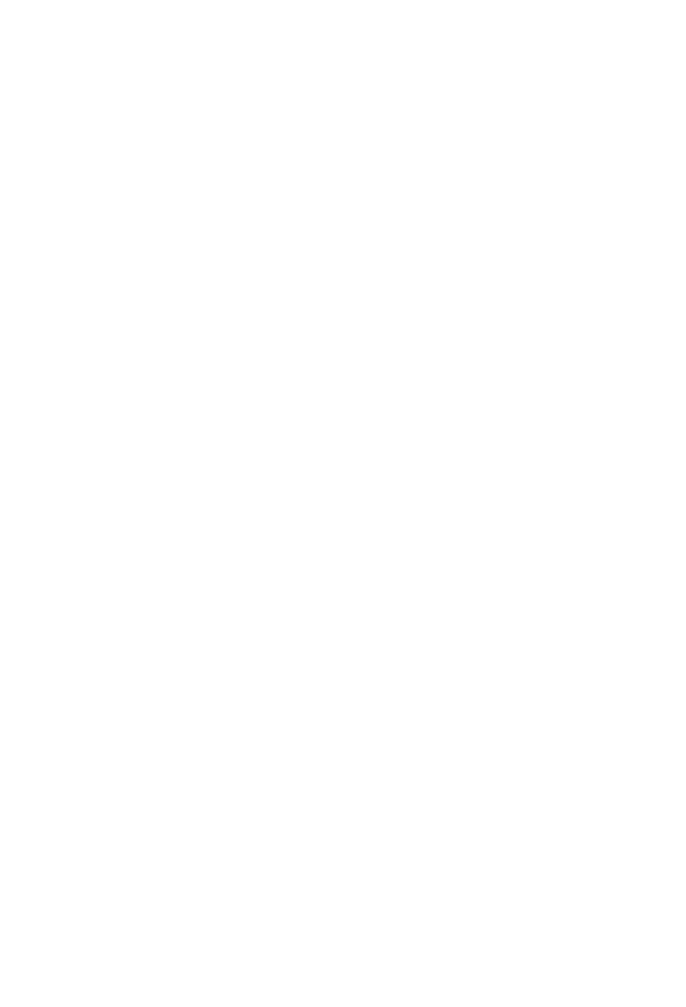 scroll, scrollTop: 0, scrollLeft: 0, axis: both 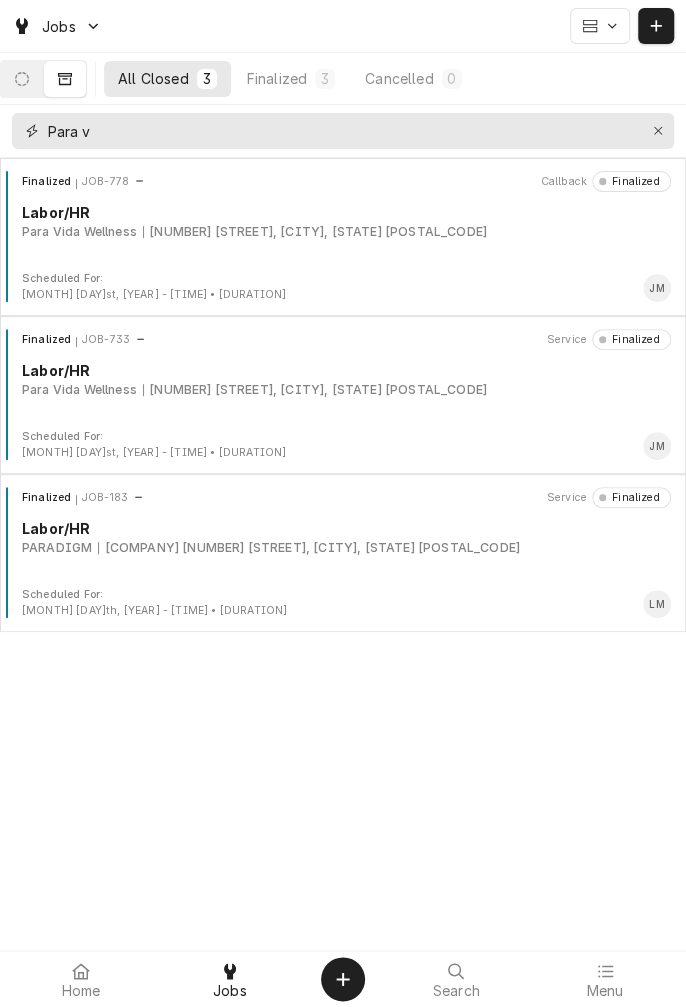 click at bounding box center (658, 131) 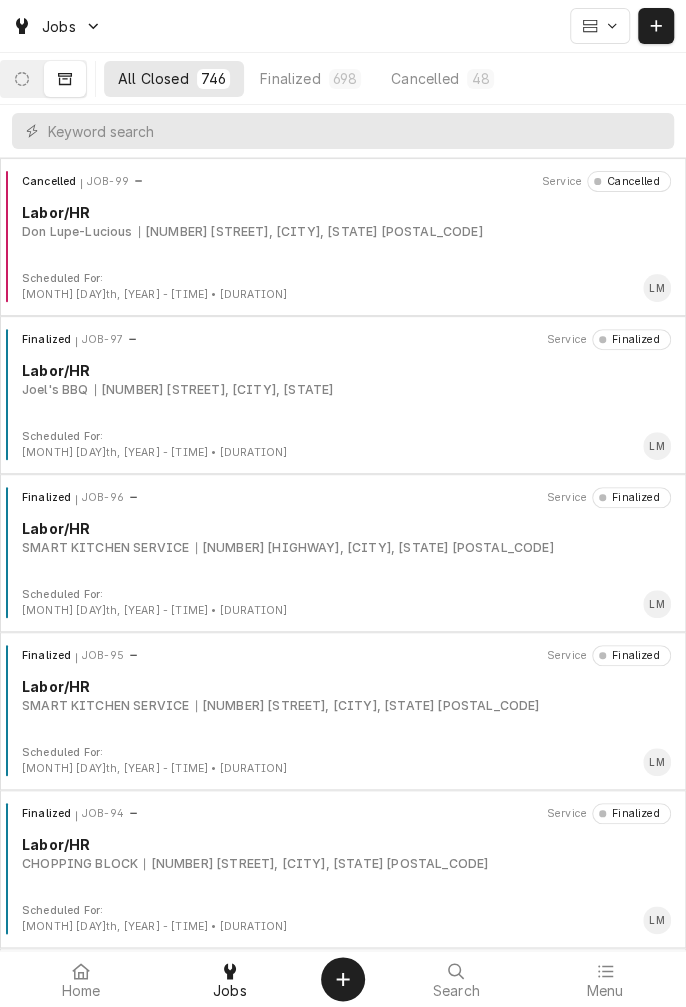 click on "Cancelled JOB-99 Service Cancelled Labor/HR Don Lupe-Lucious 5203 John Stockbauer Dr, Victoria, TX 77904" at bounding box center (343, 221) 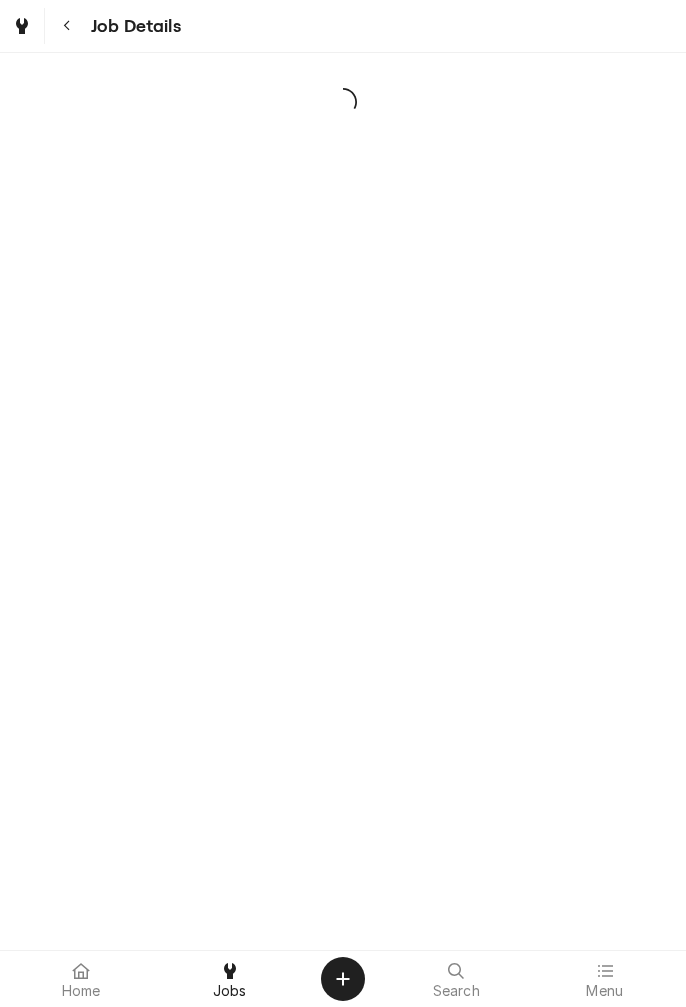 scroll, scrollTop: 0, scrollLeft: 0, axis: both 